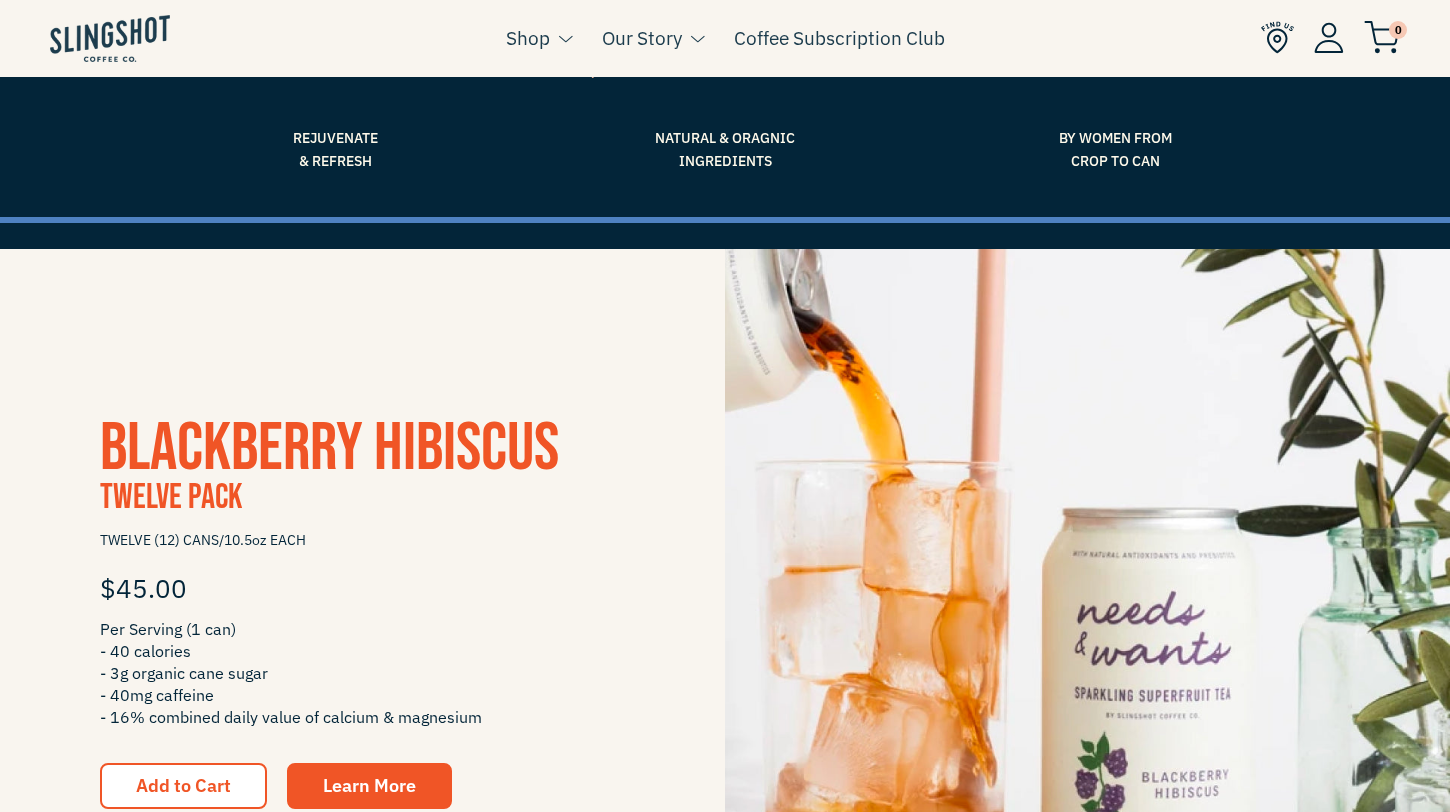 scroll, scrollTop: 405, scrollLeft: 0, axis: vertical 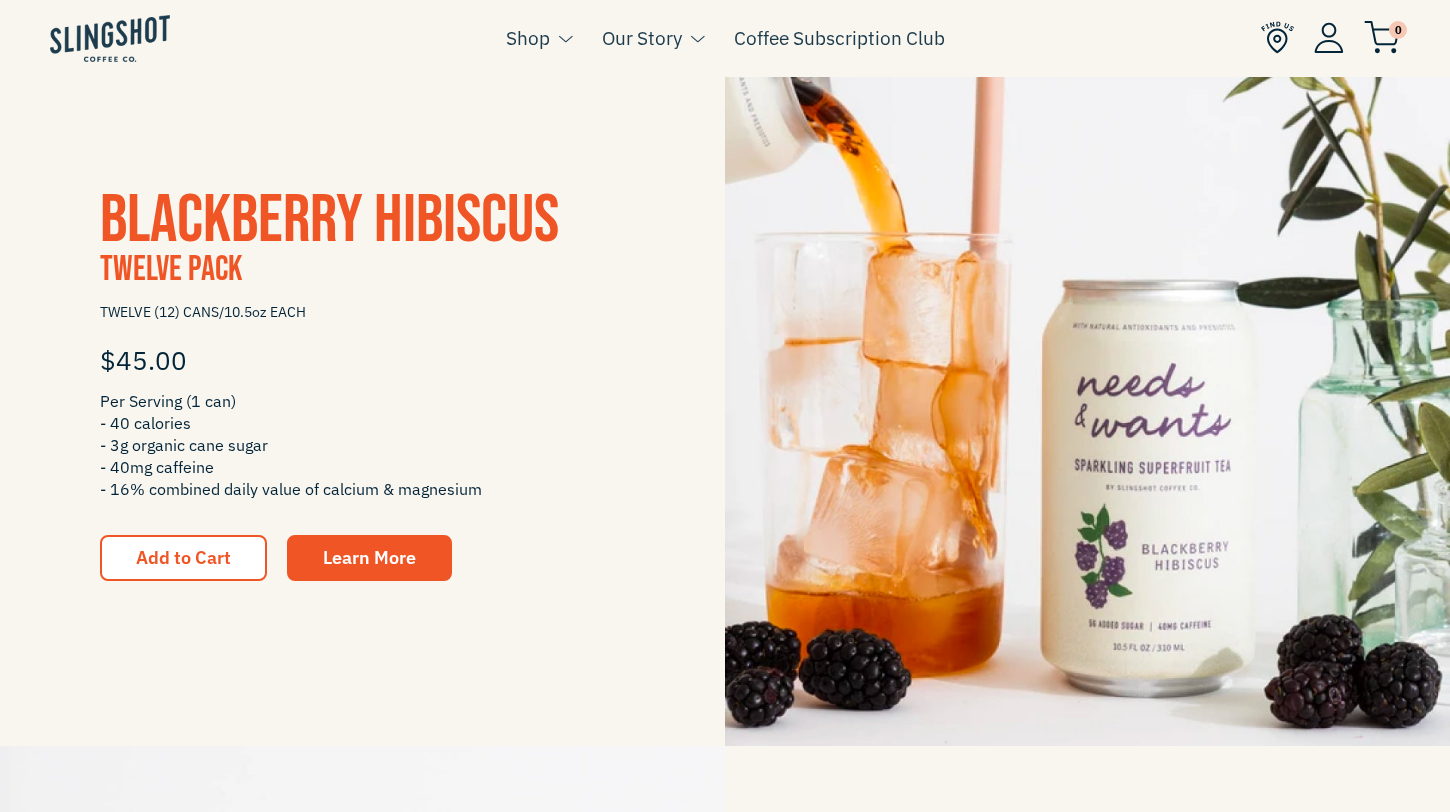 click on "Blackberry Hibiscus" at bounding box center [329, 220] 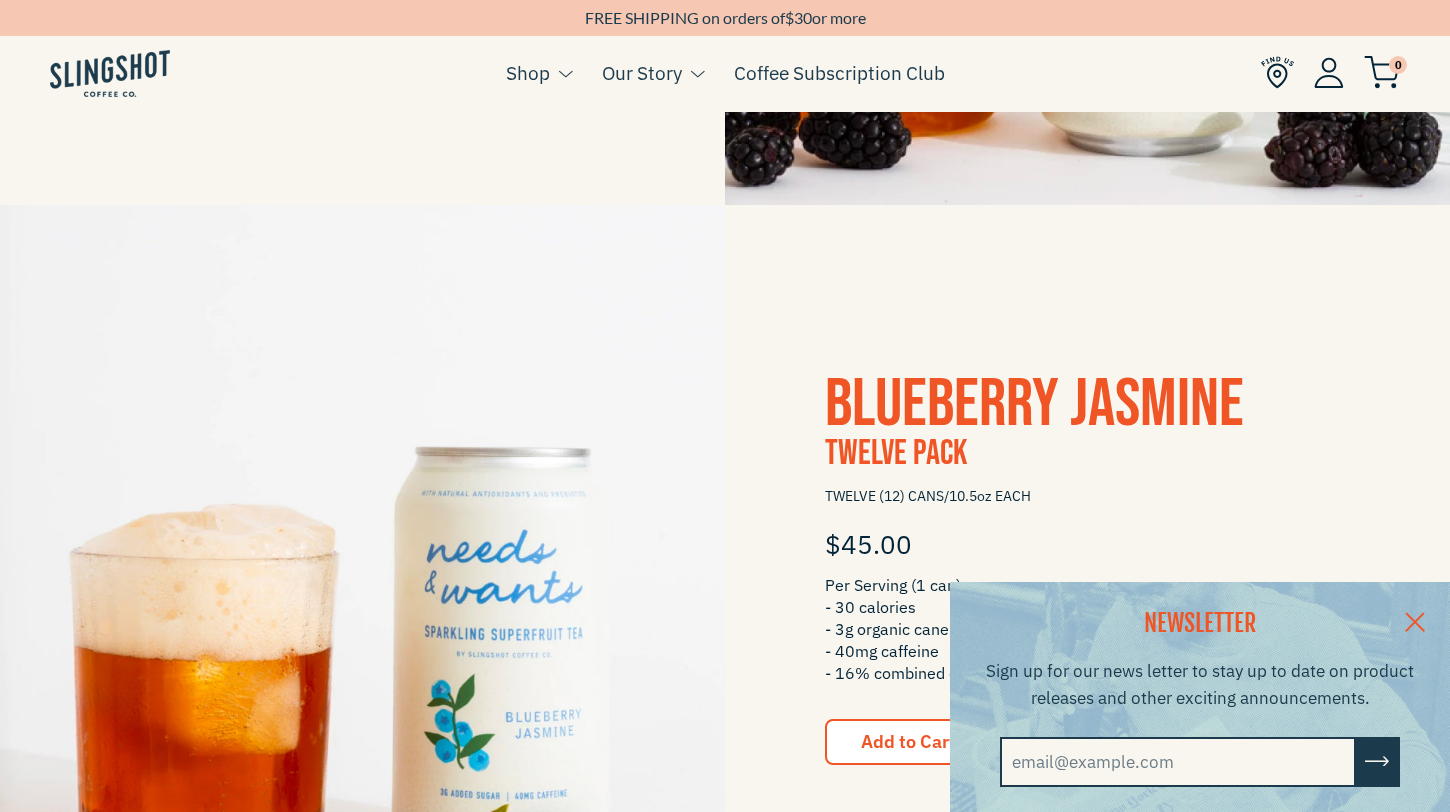 scroll, scrollTop: 1179, scrollLeft: 0, axis: vertical 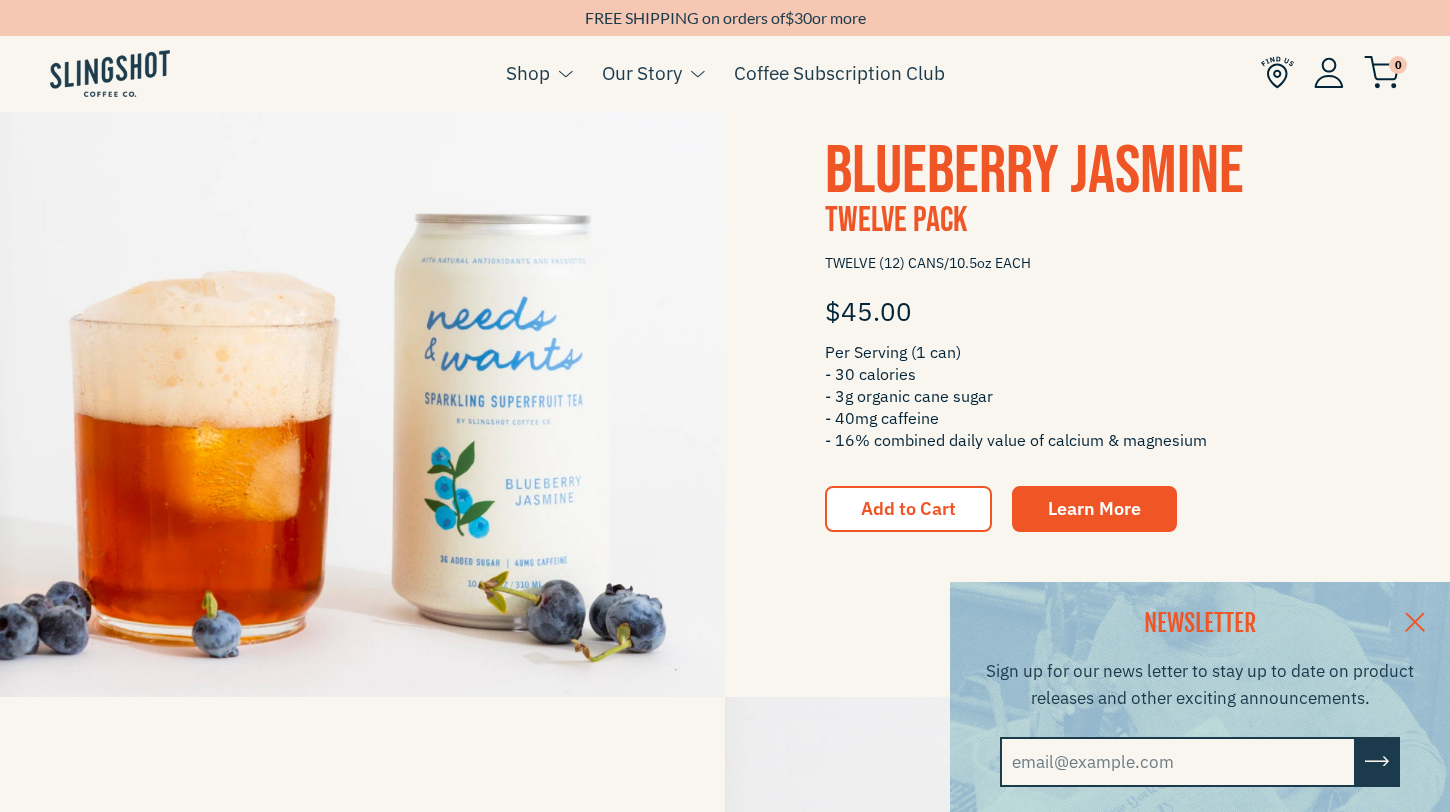drag, startPoint x: 329, startPoint y: 195, endPoint x: 1092, endPoint y: 3, distance: 786.7865 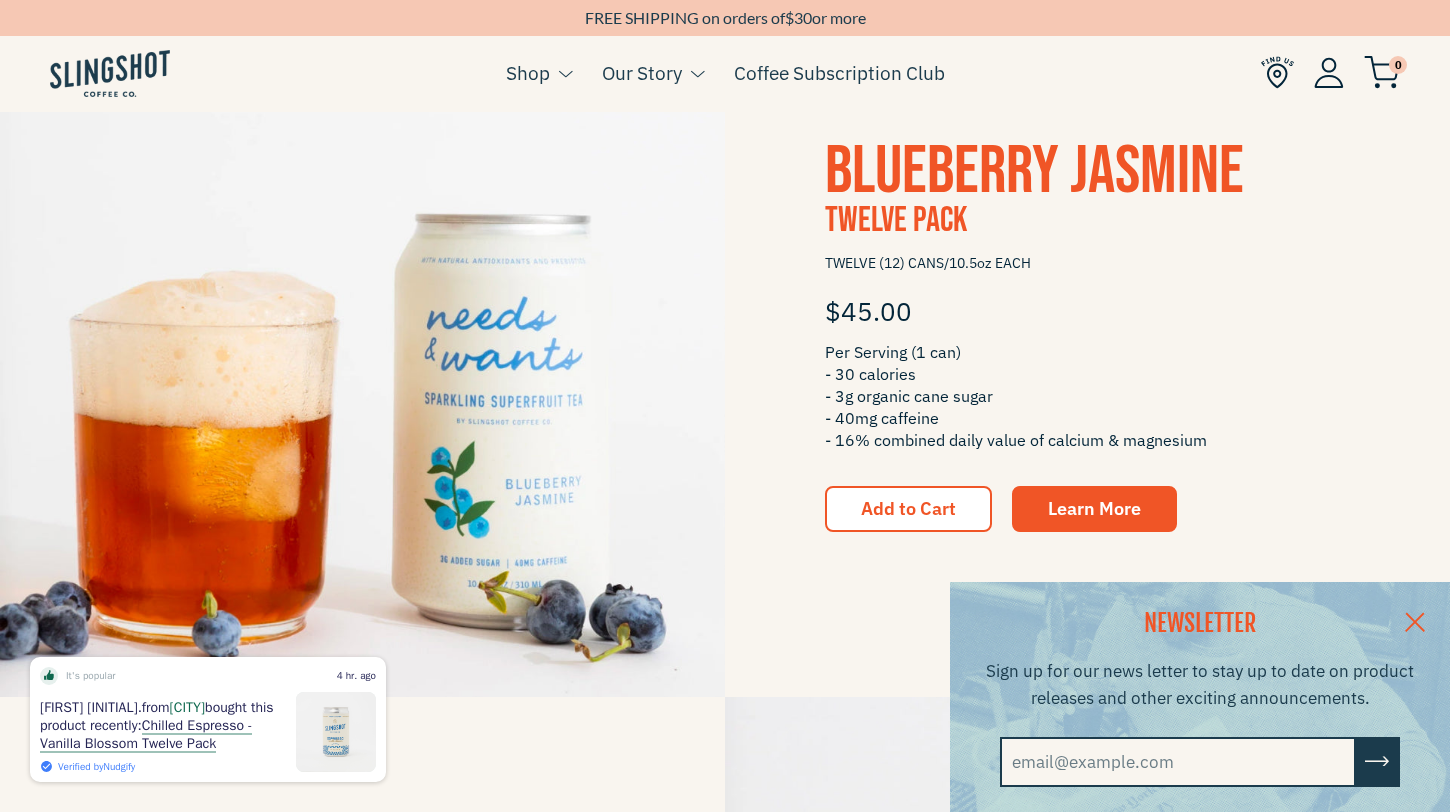 click on "Blueberry Jasmine" at bounding box center (1034, 171) 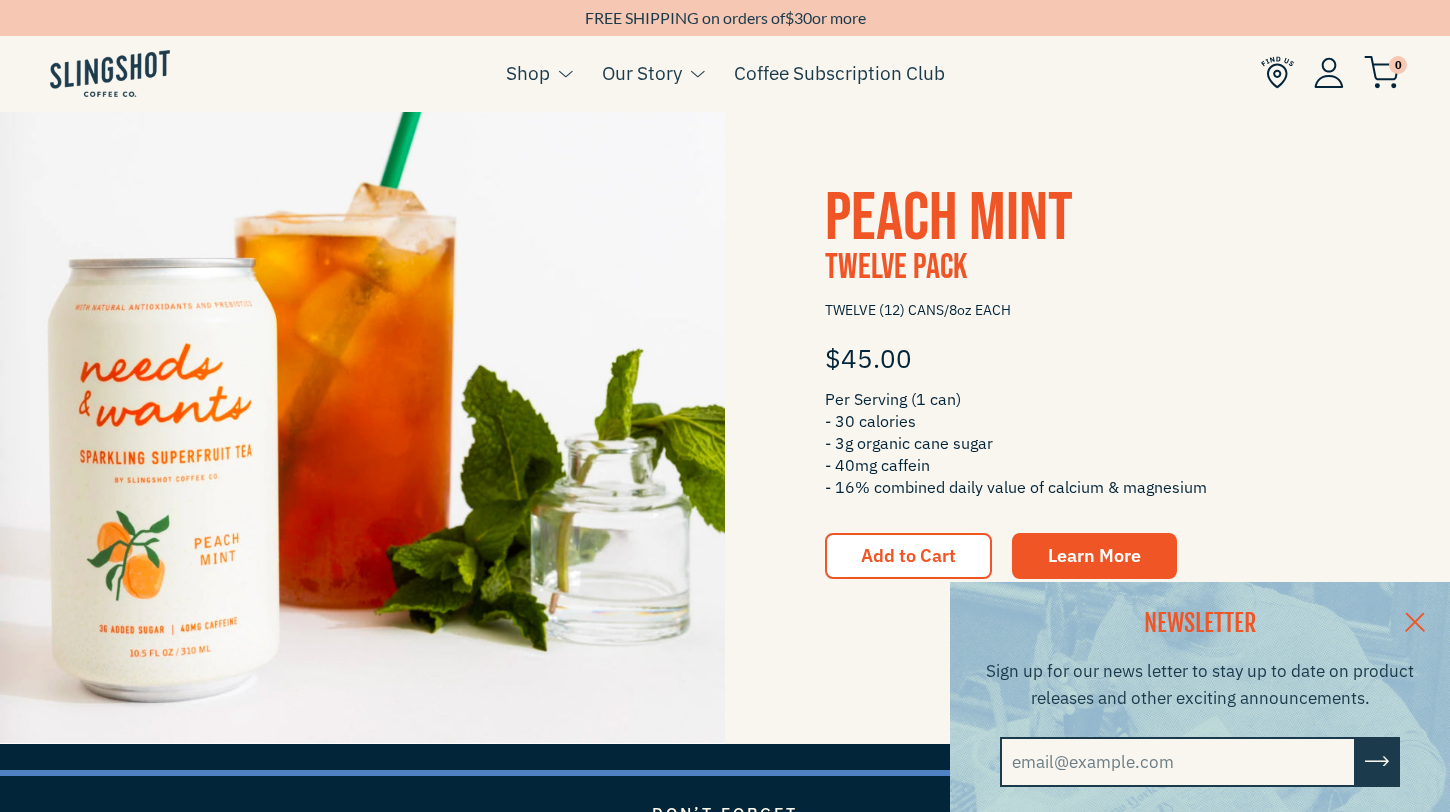 scroll, scrollTop: 3300, scrollLeft: 0, axis: vertical 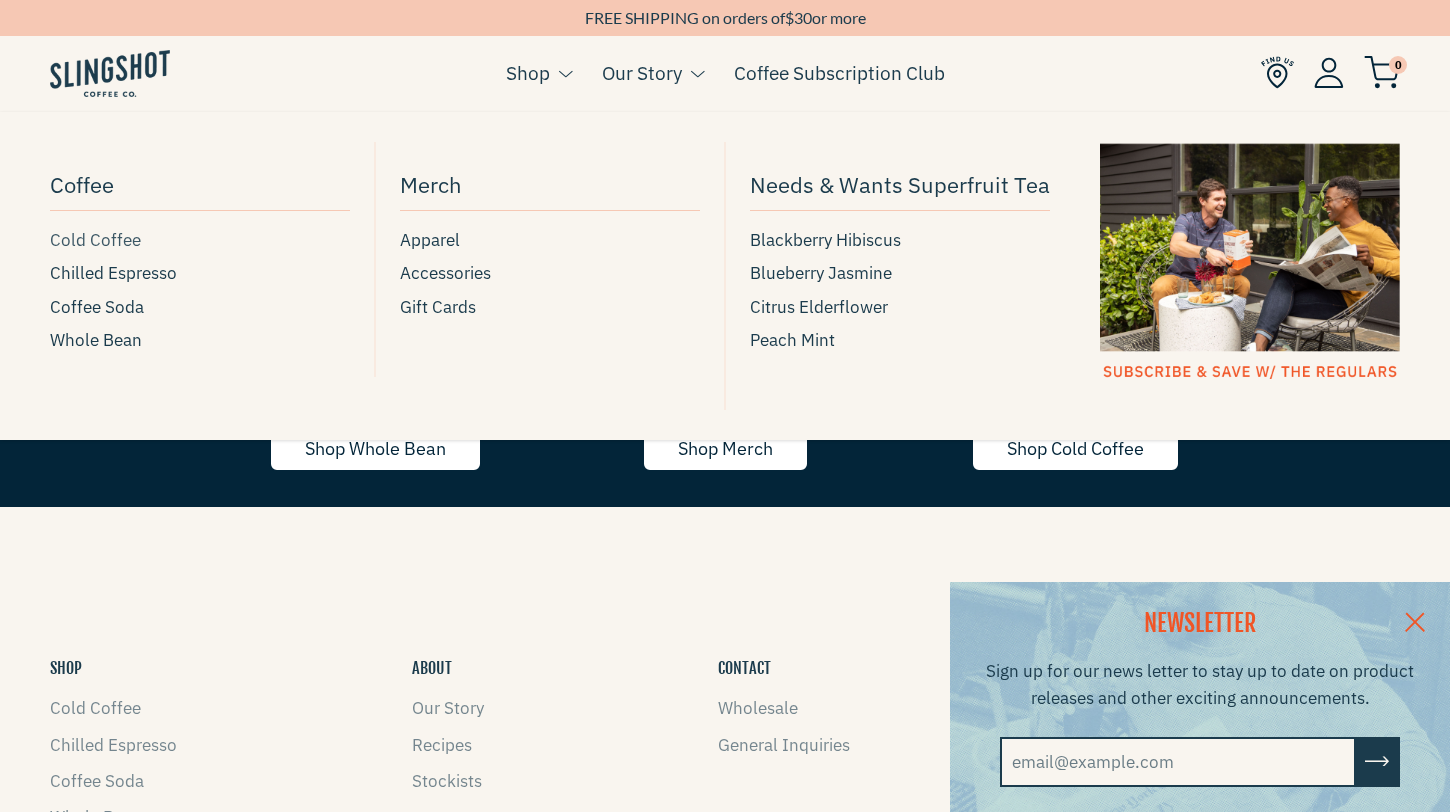 click on "Cold Coffee" at bounding box center [95, 240] 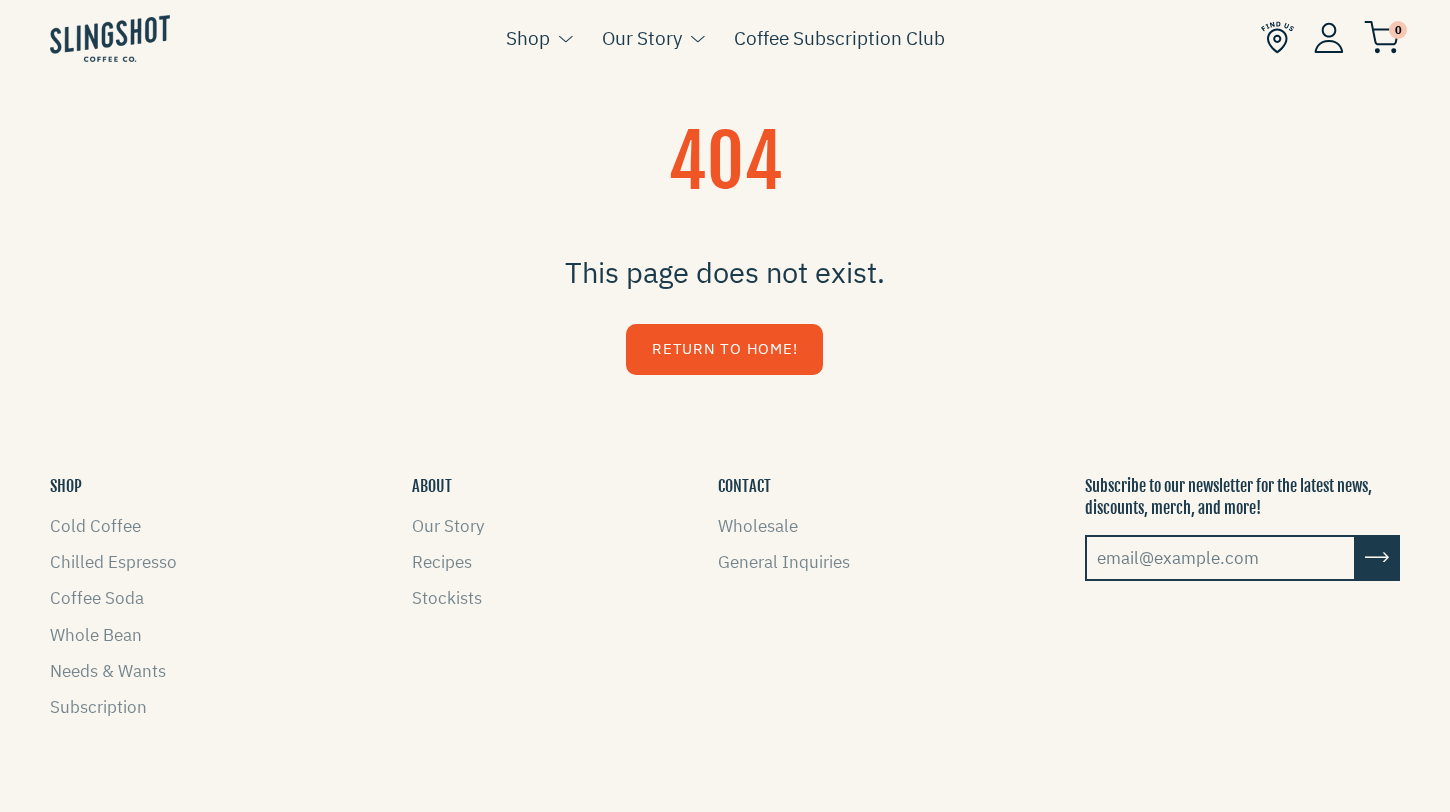 scroll, scrollTop: 0, scrollLeft: 0, axis: both 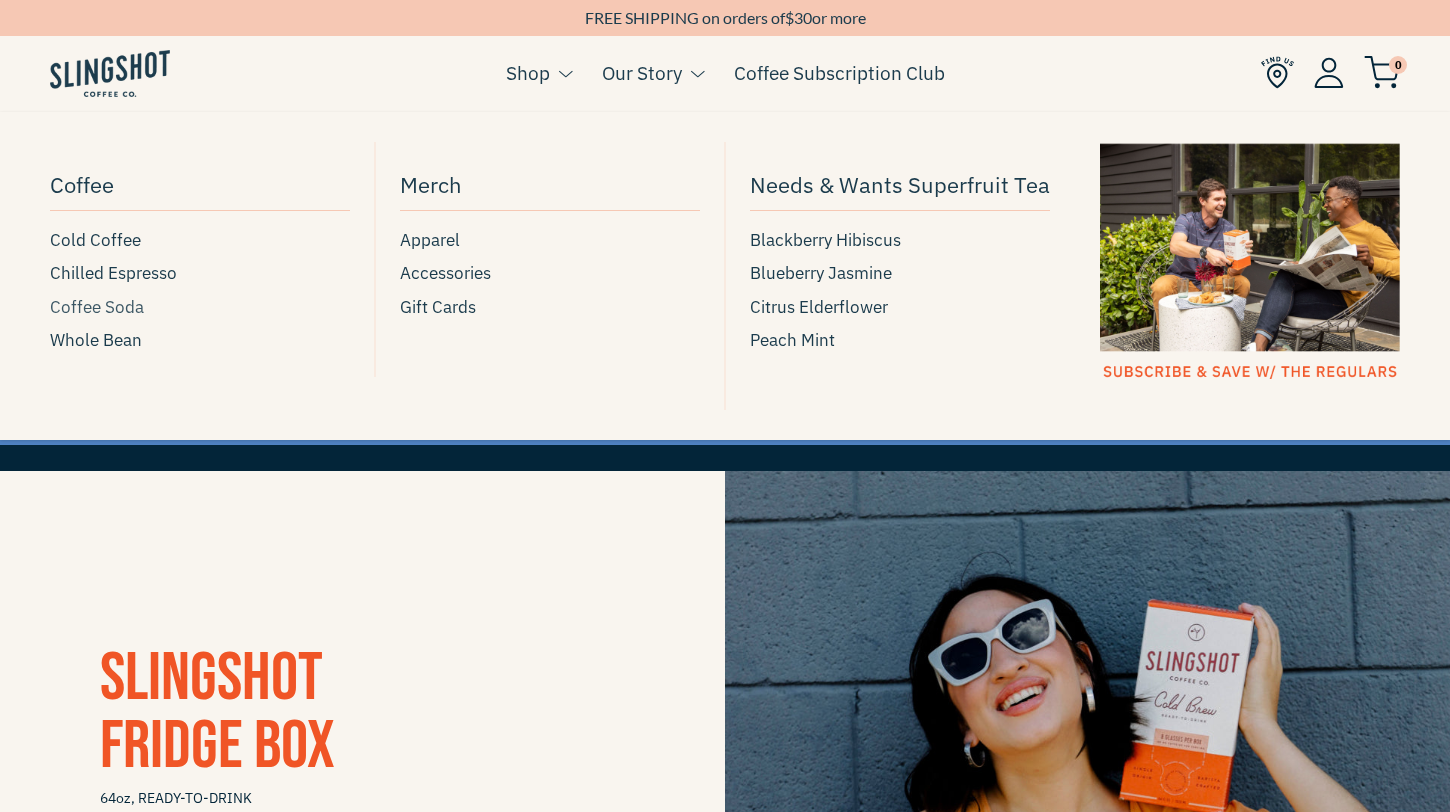 click on "Coffee Soda" at bounding box center (97, 307) 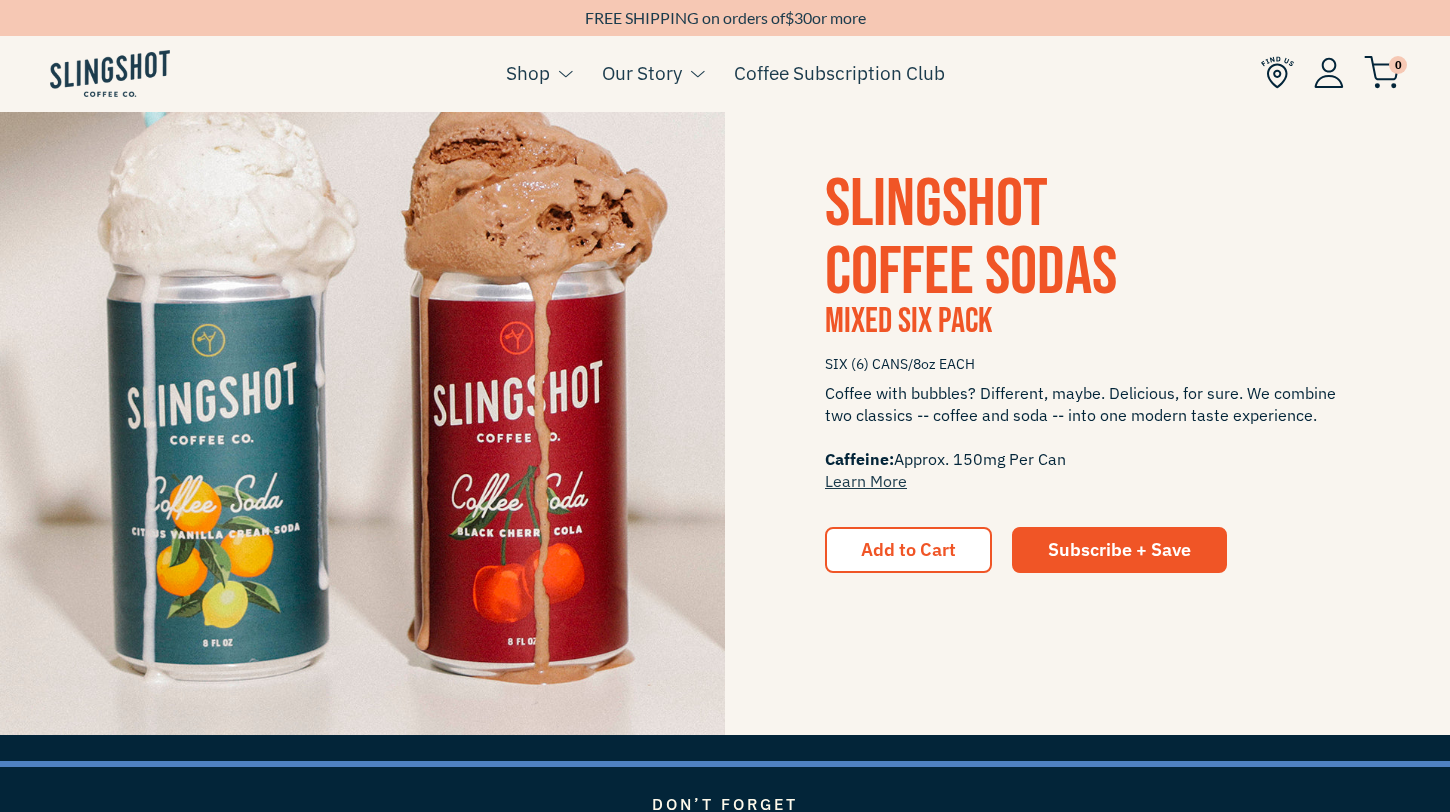 scroll, scrollTop: 2723, scrollLeft: 0, axis: vertical 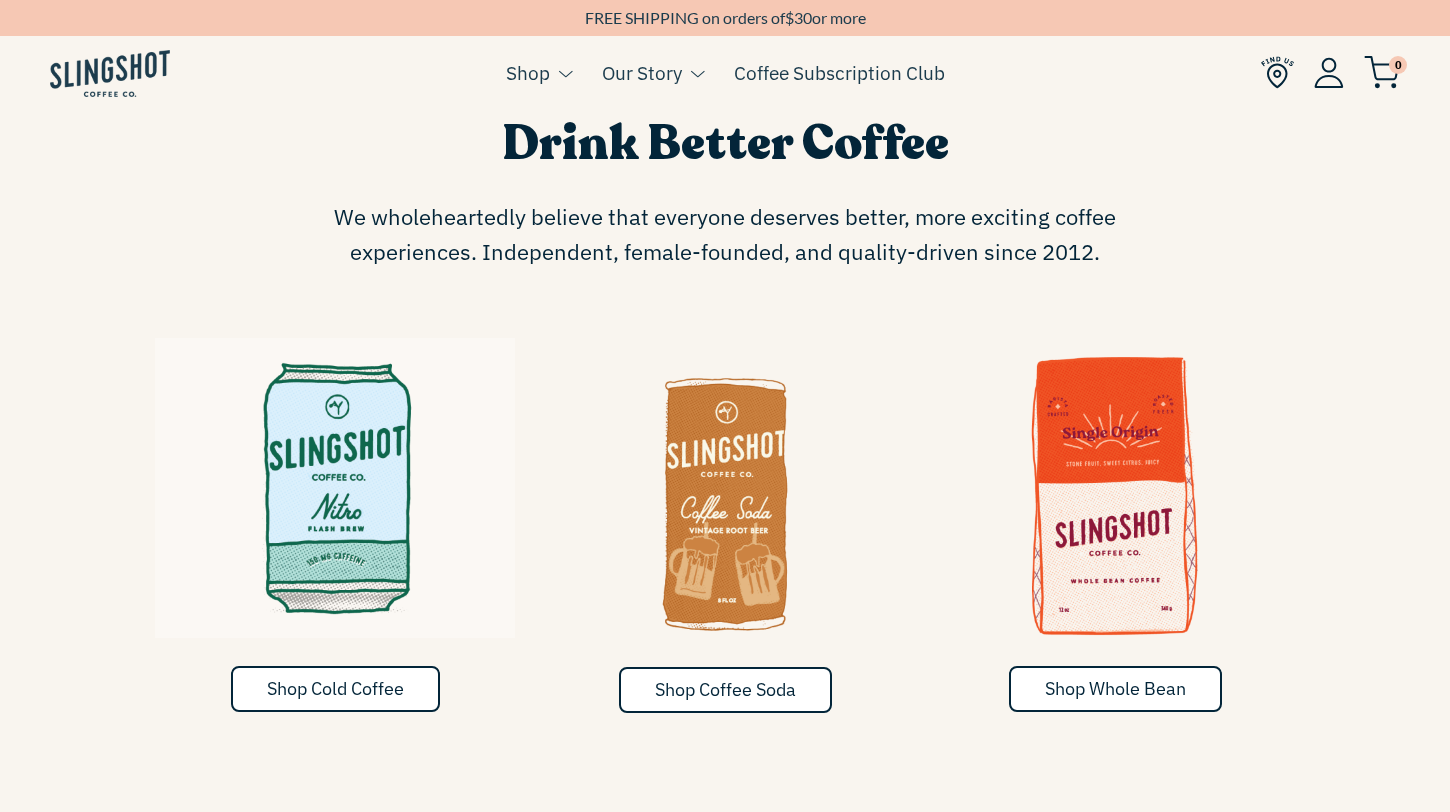 click at bounding box center (335, 488) 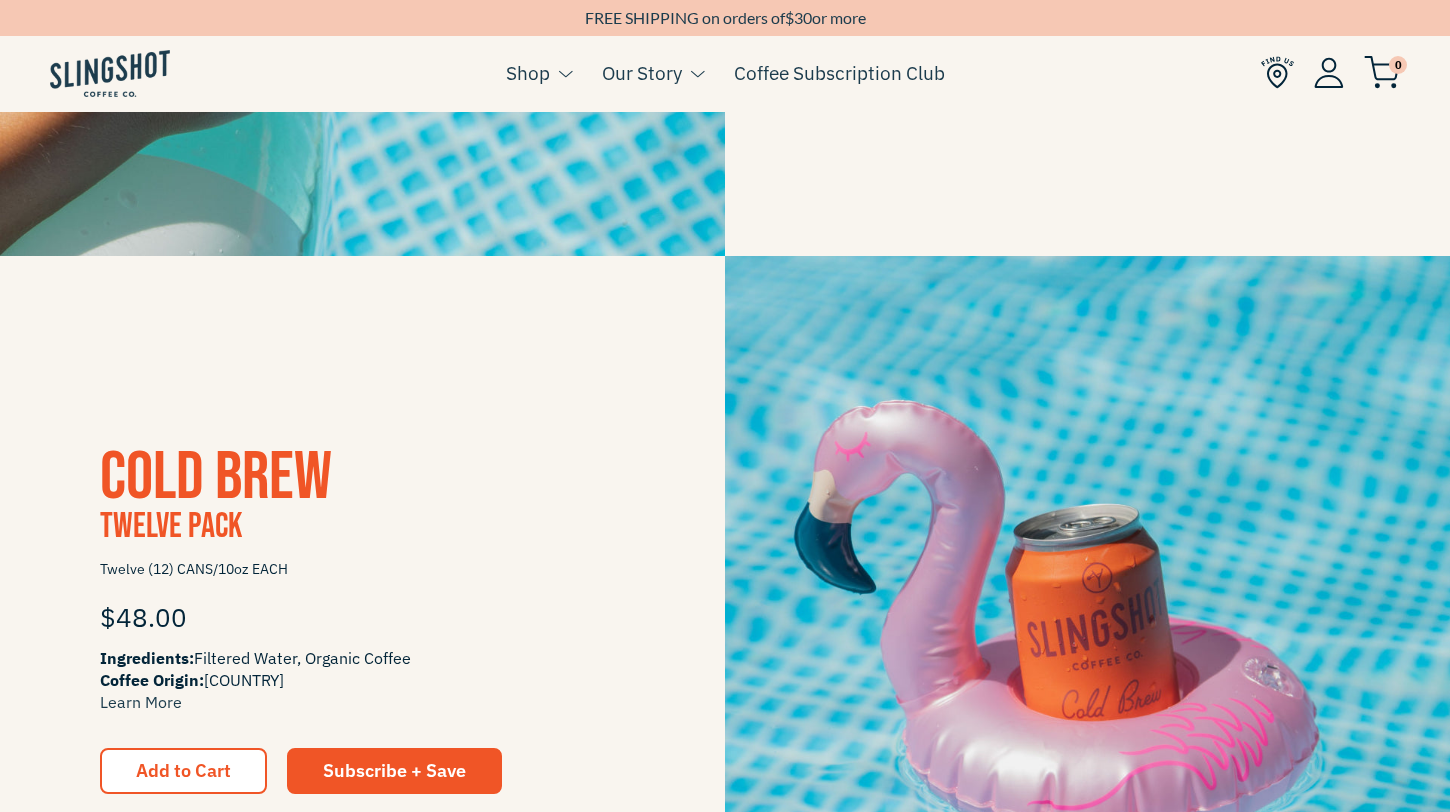 scroll, scrollTop: 862, scrollLeft: 0, axis: vertical 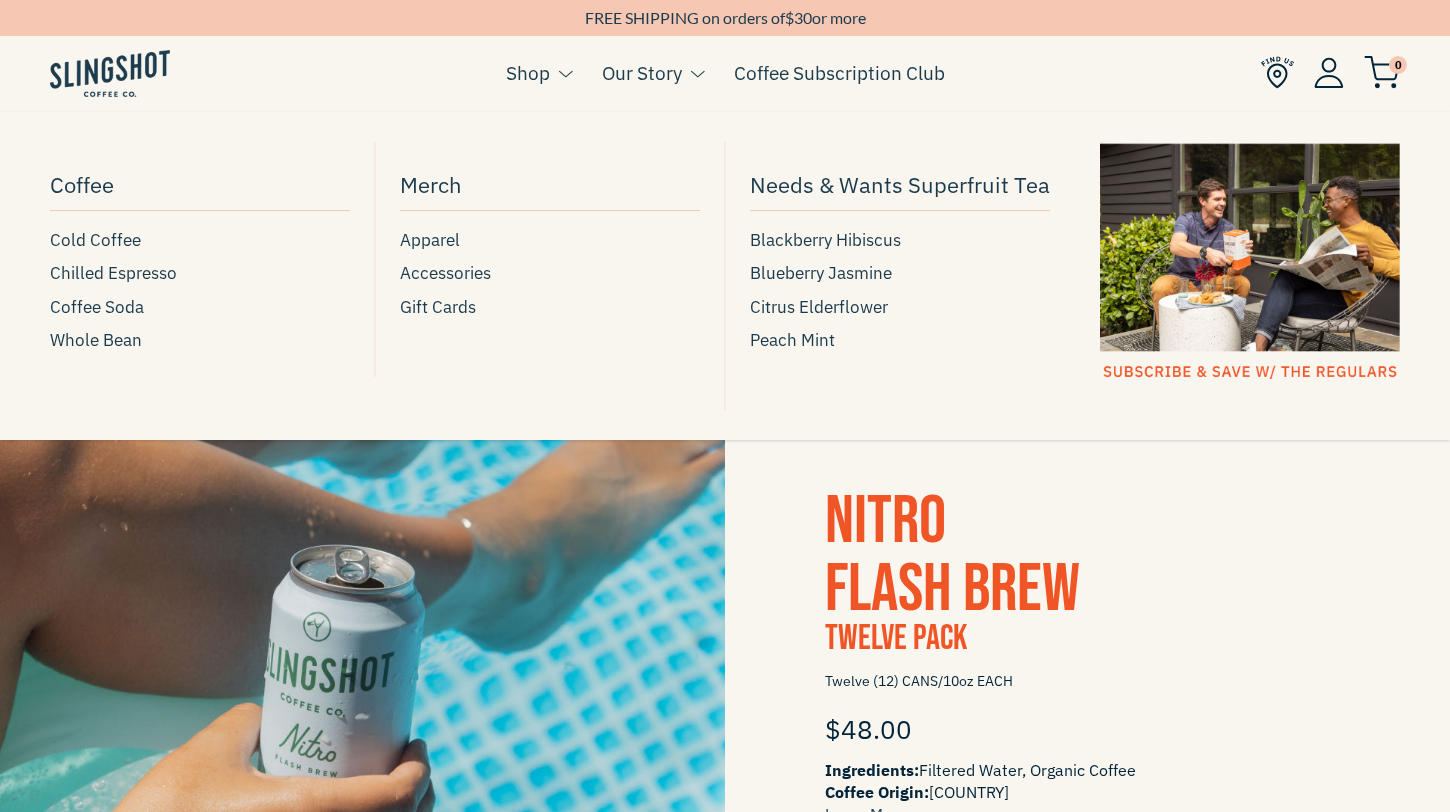 click at bounding box center [561, 74] 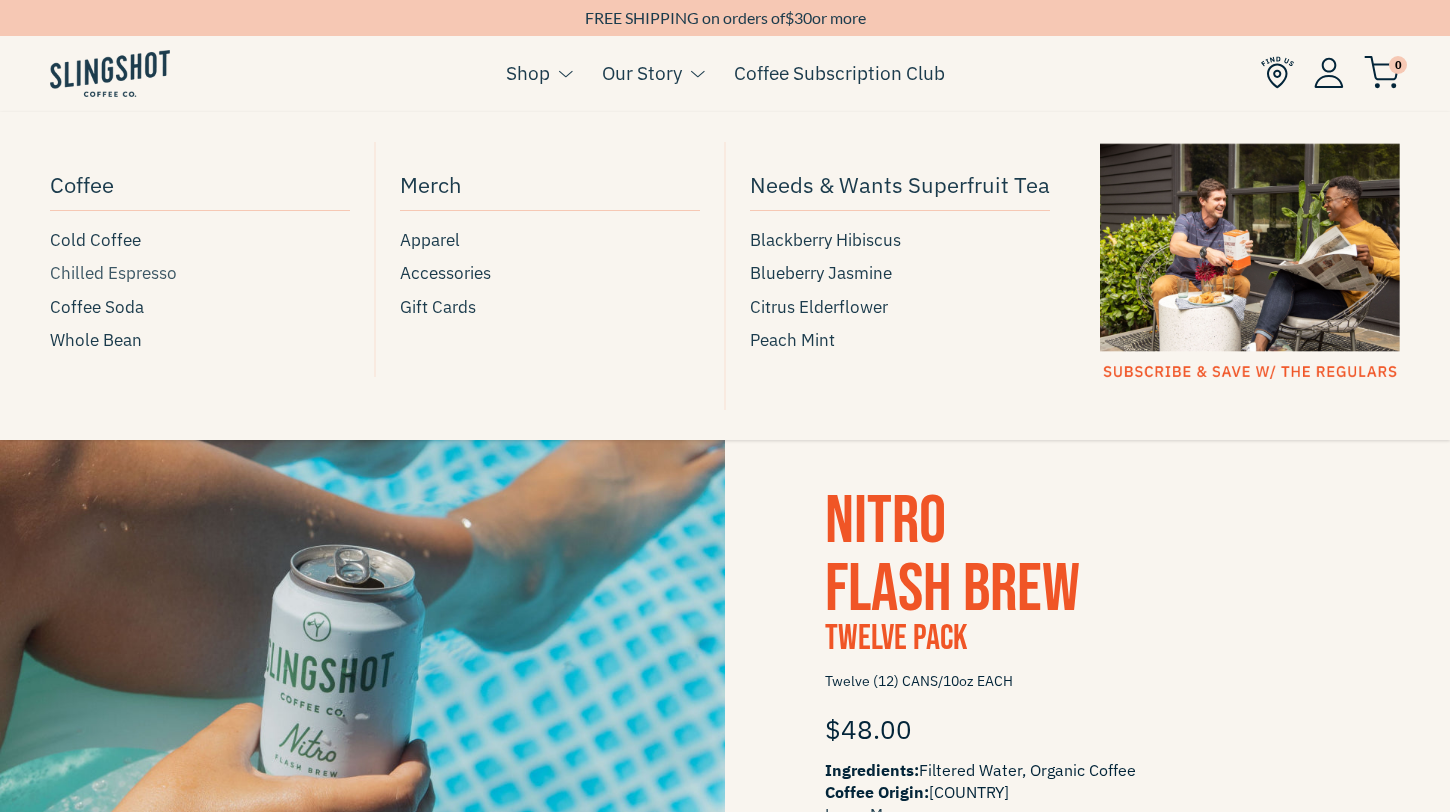 click on "Chilled Espresso" at bounding box center [113, 273] 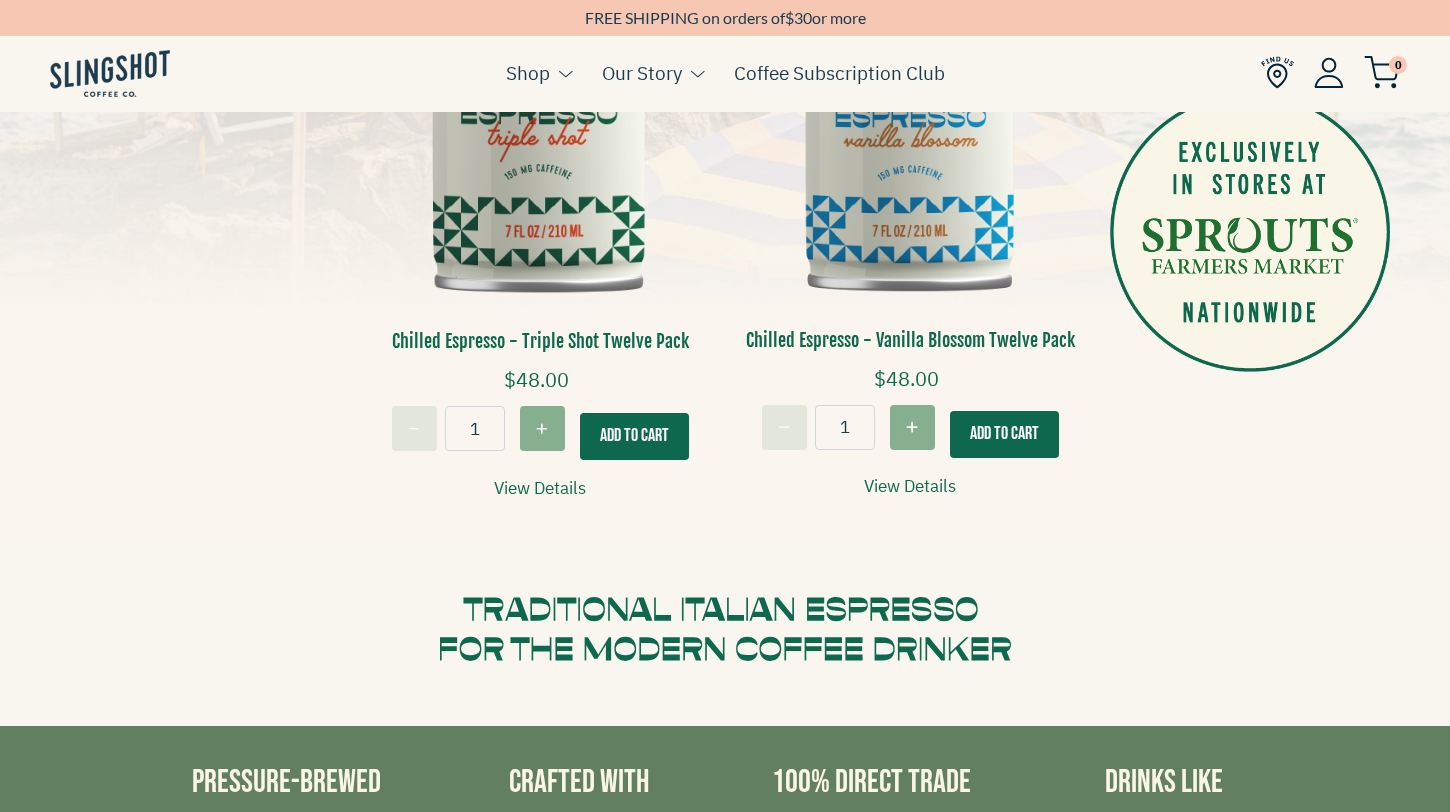 scroll, scrollTop: 665, scrollLeft: 0, axis: vertical 